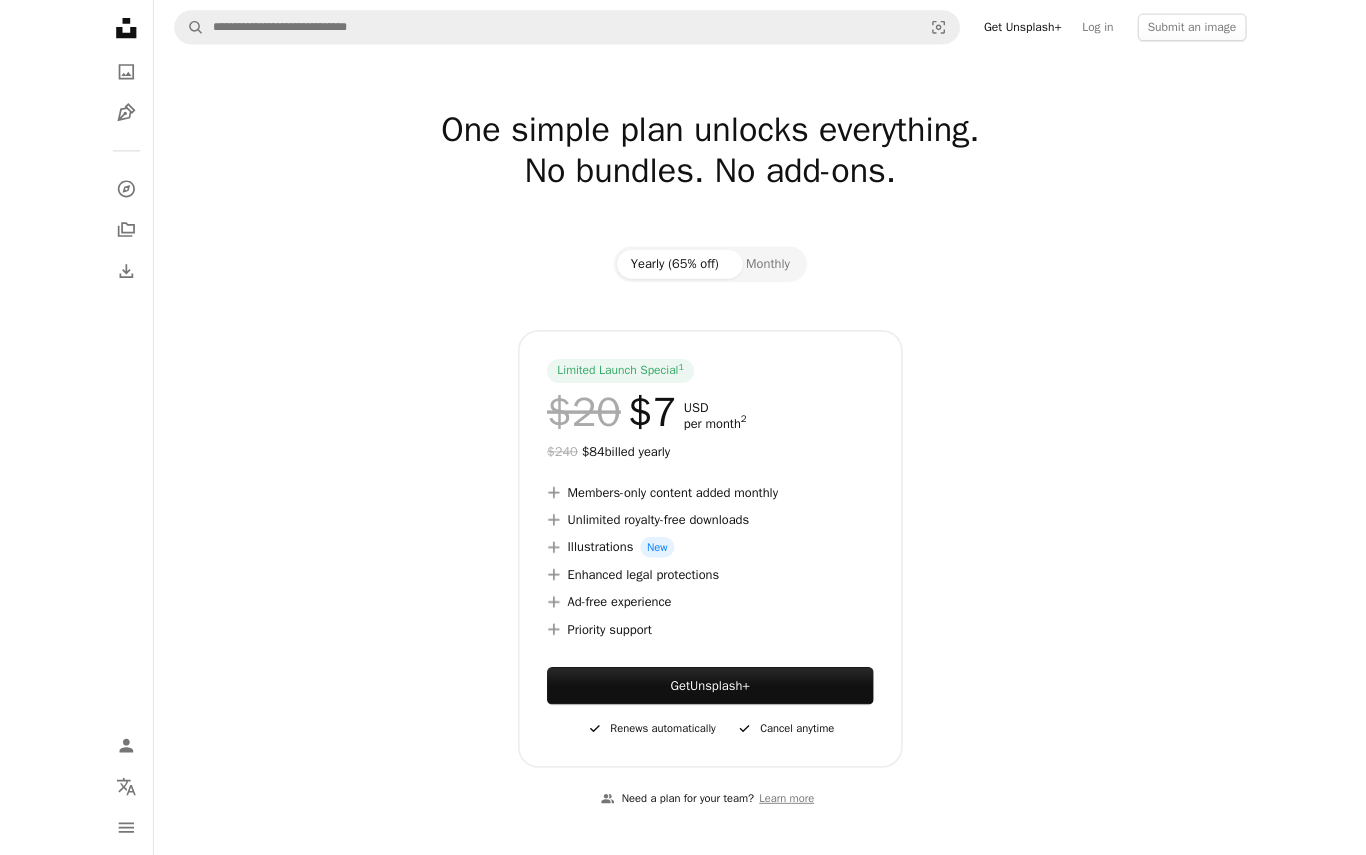 scroll, scrollTop: 0, scrollLeft: 0, axis: both 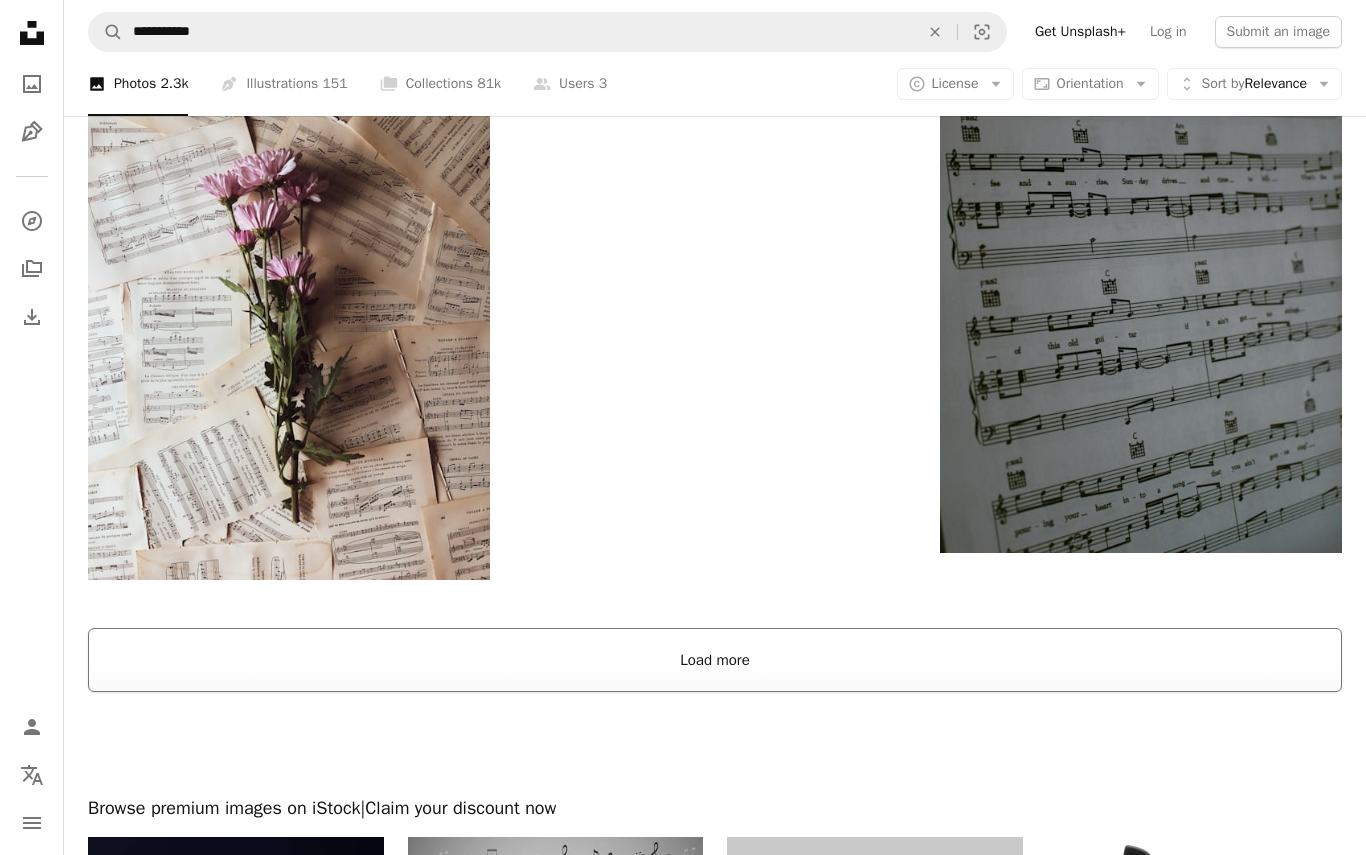 click on "Load more" at bounding box center [715, 660] 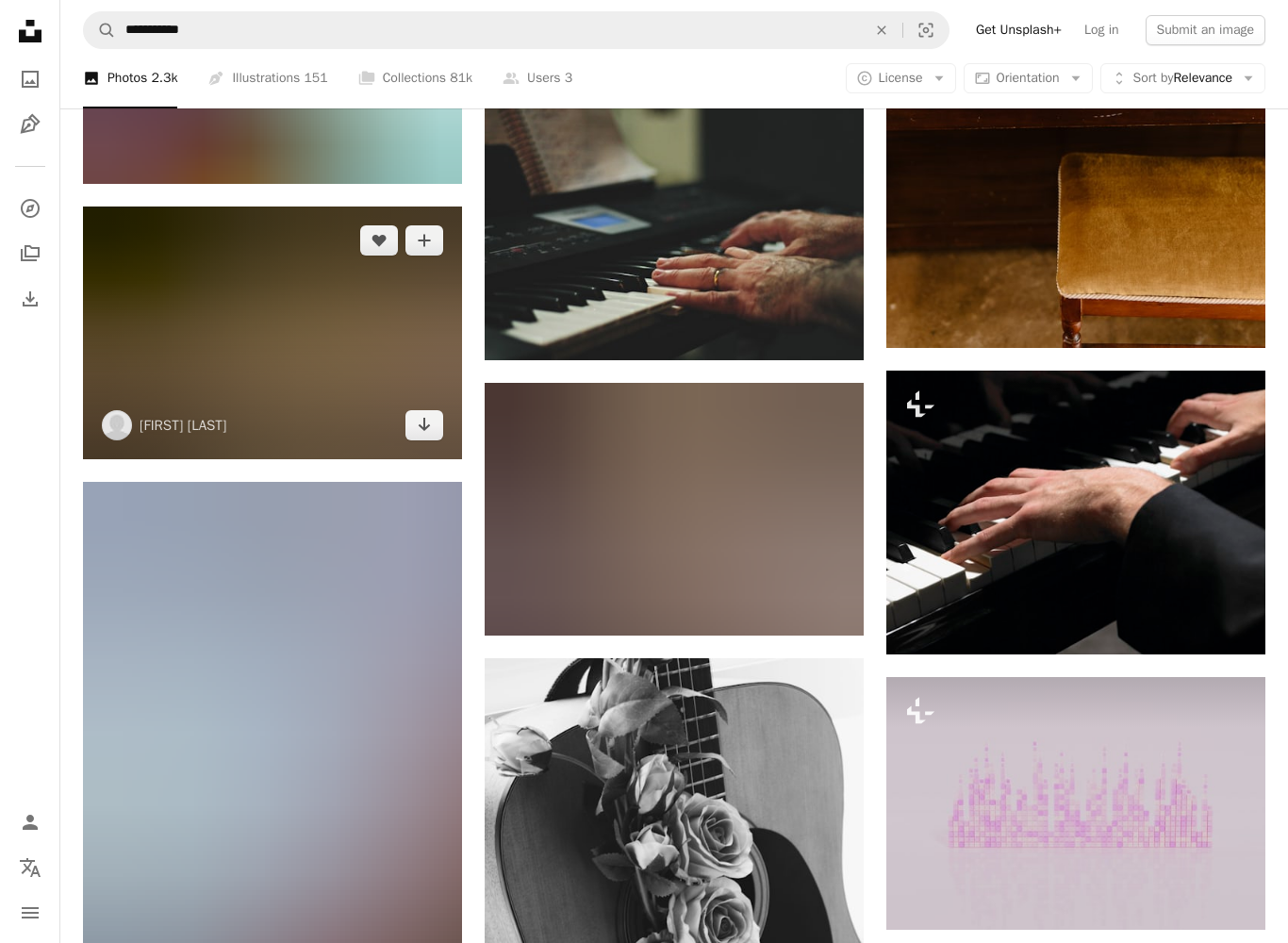 scroll, scrollTop: 55692, scrollLeft: 0, axis: vertical 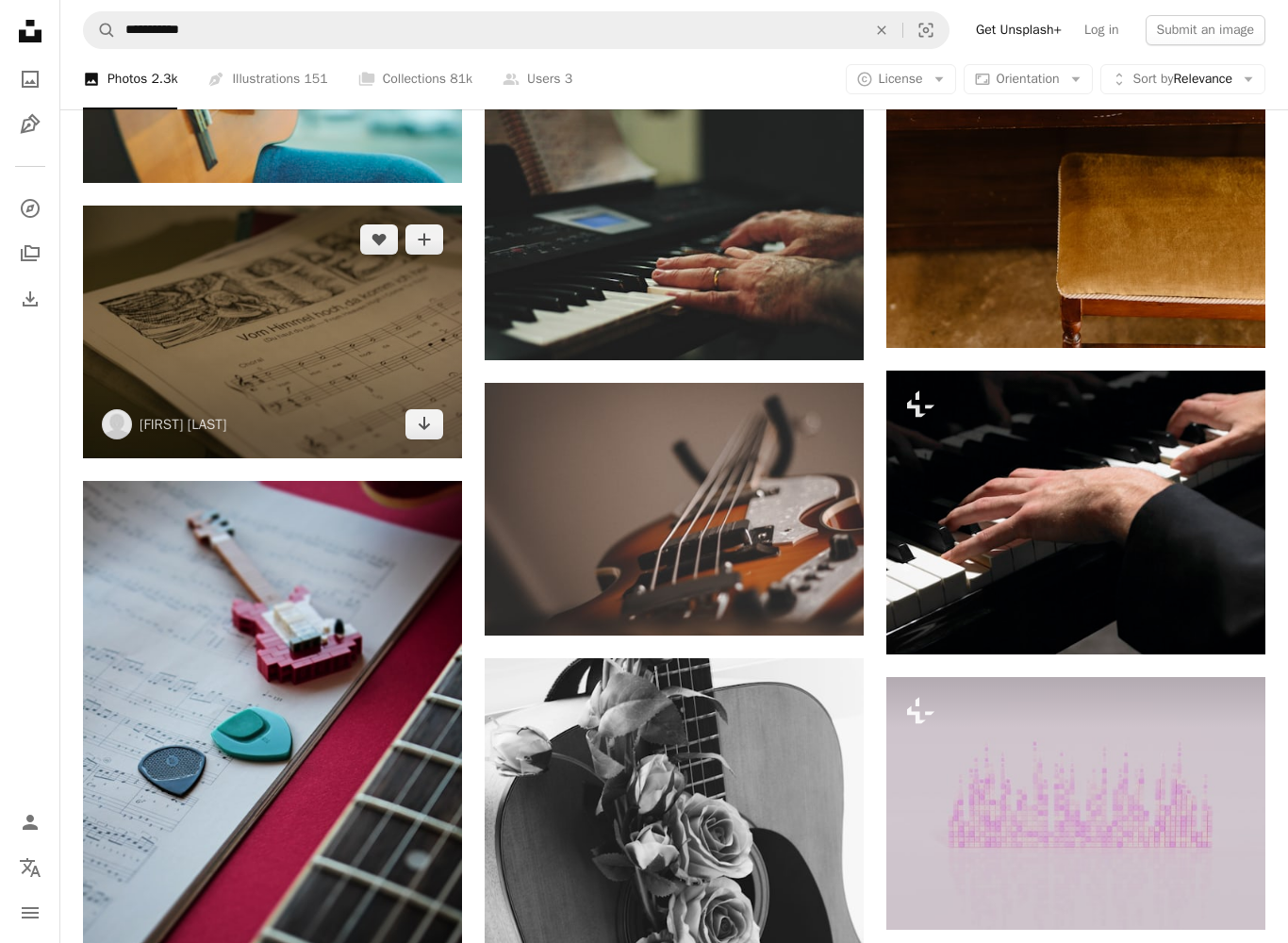 click at bounding box center (272, 332) 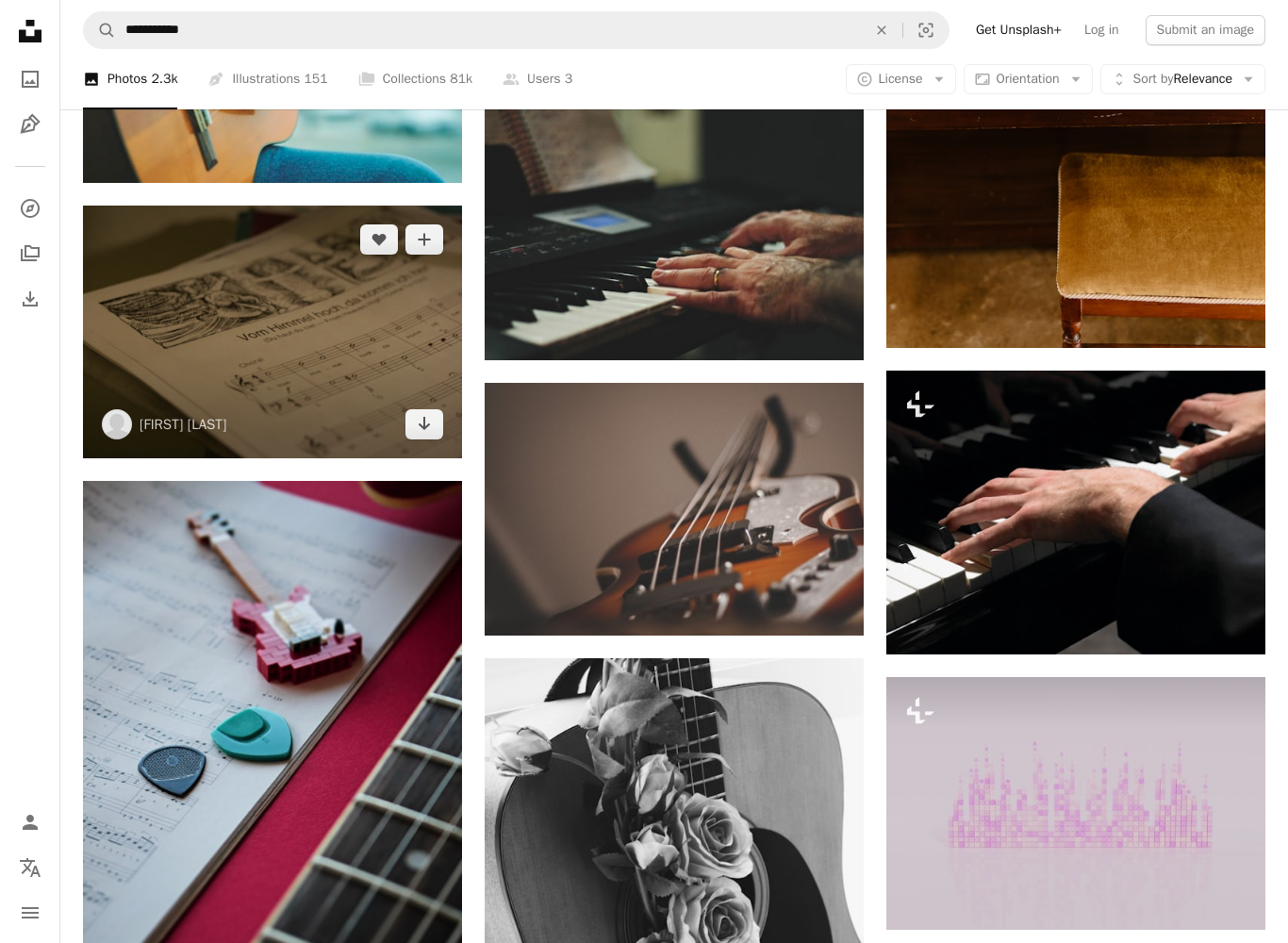 click at bounding box center [272, 332] 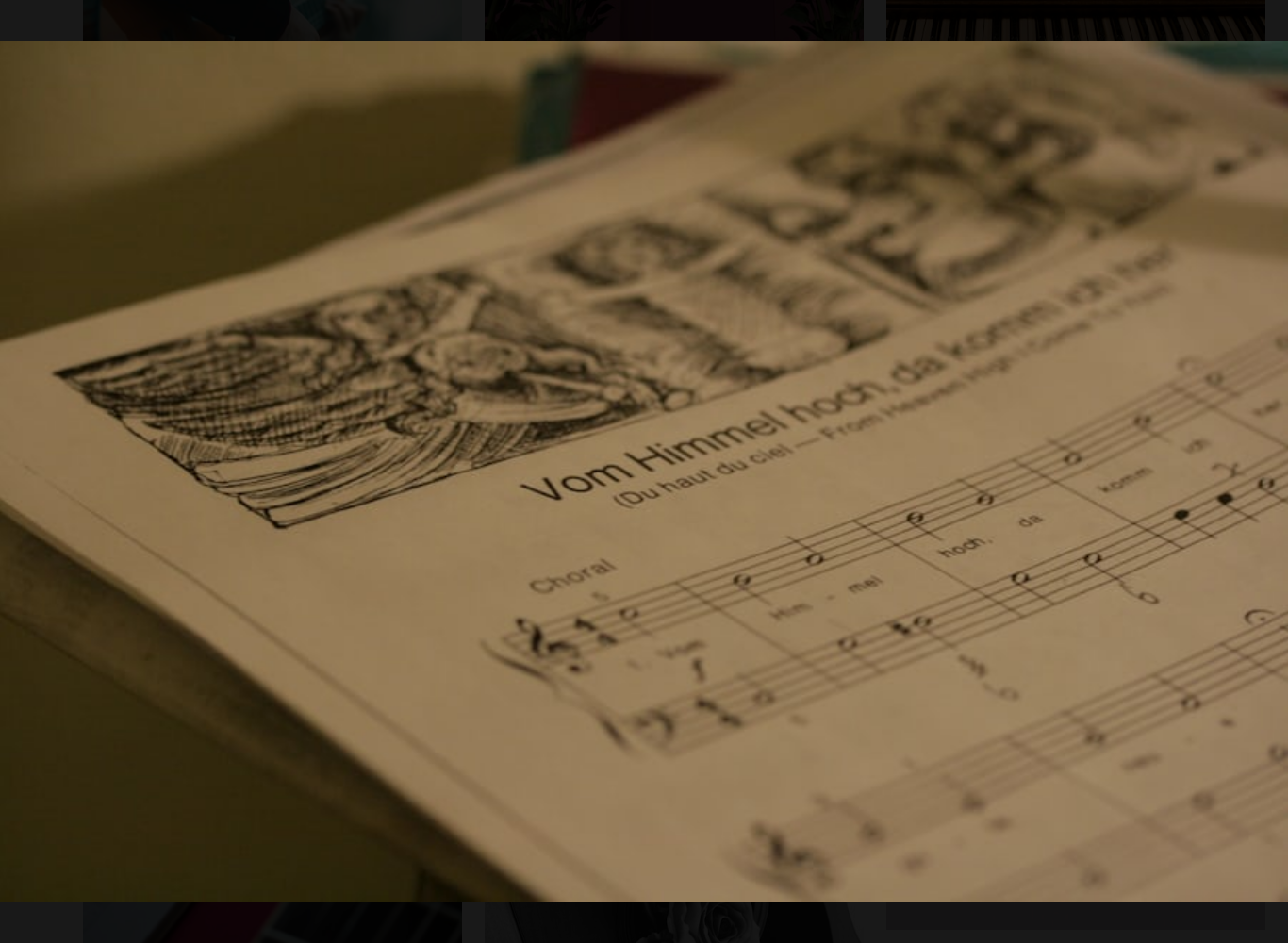 click at bounding box center (644, 472) 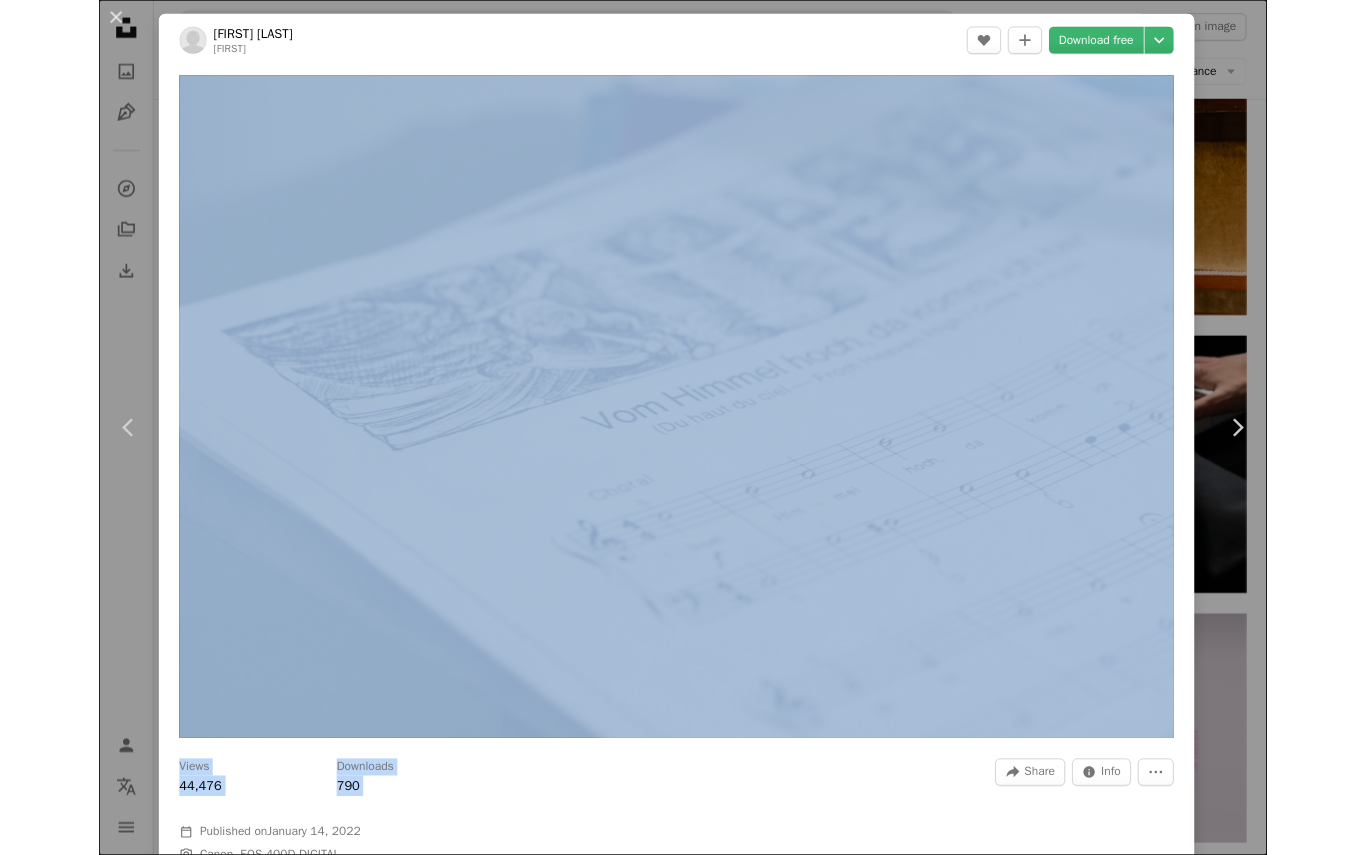 scroll, scrollTop: 59122, scrollLeft: 0, axis: vertical 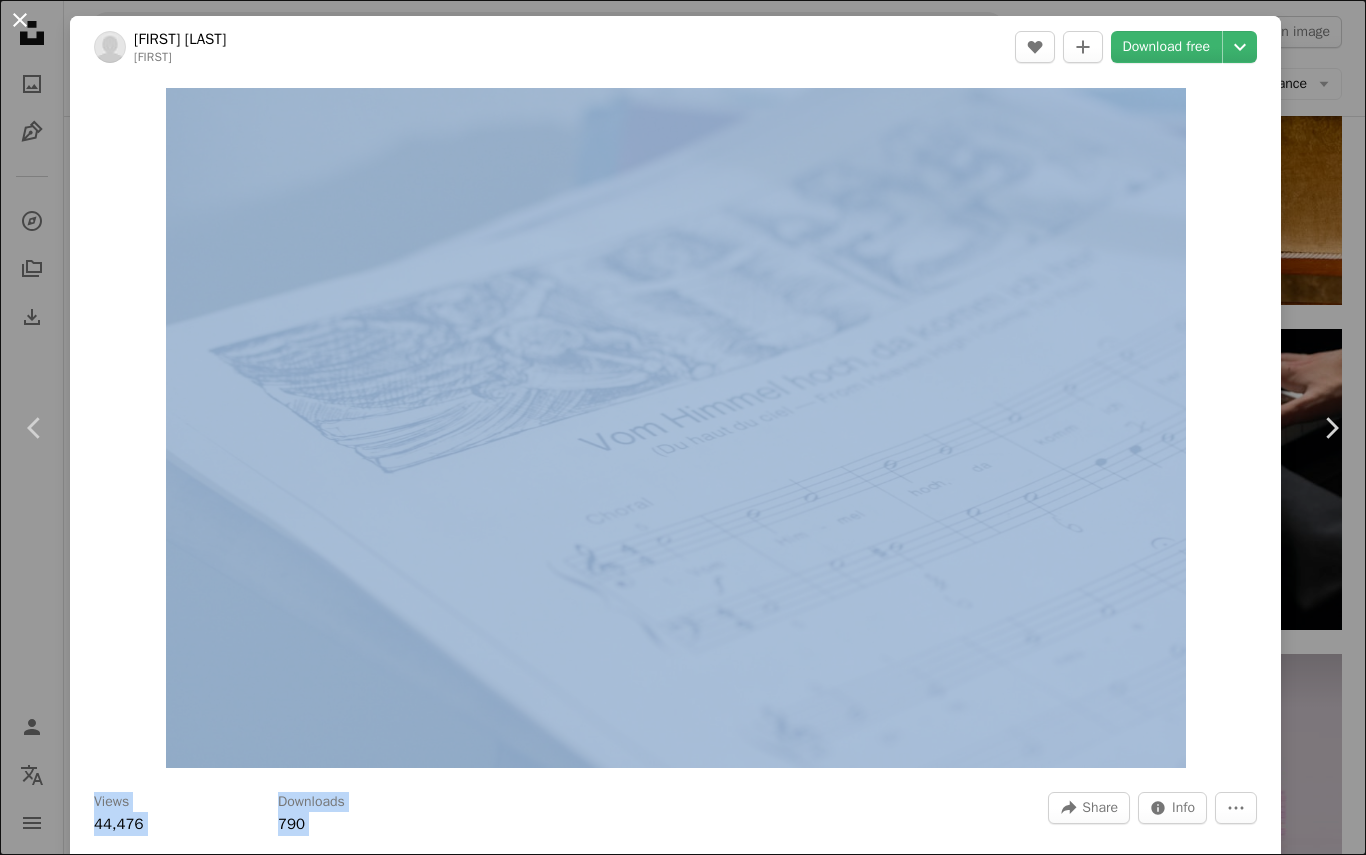 click on "An X shape" at bounding box center [20, 20] 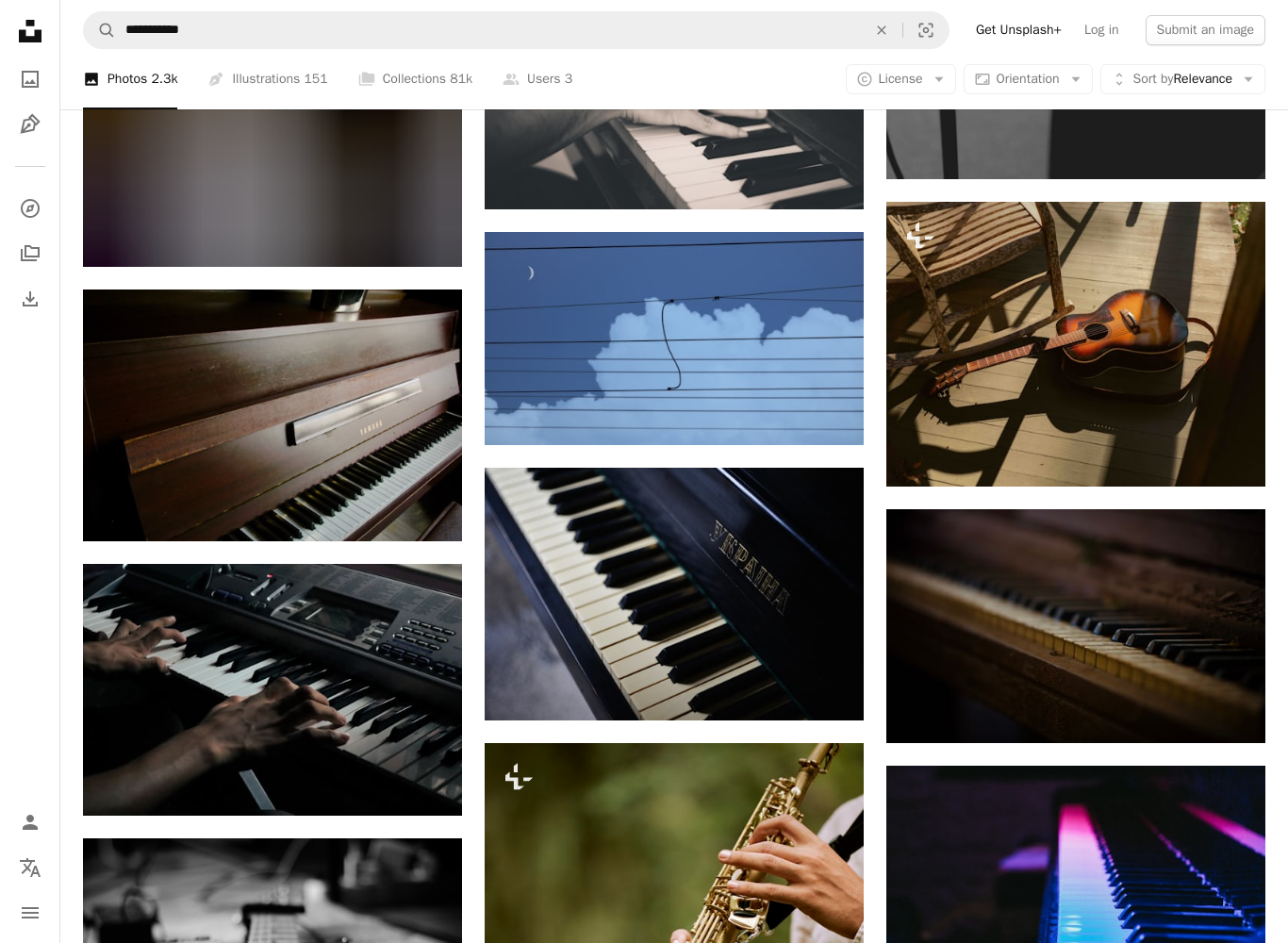 scroll, scrollTop: 59419, scrollLeft: 0, axis: vertical 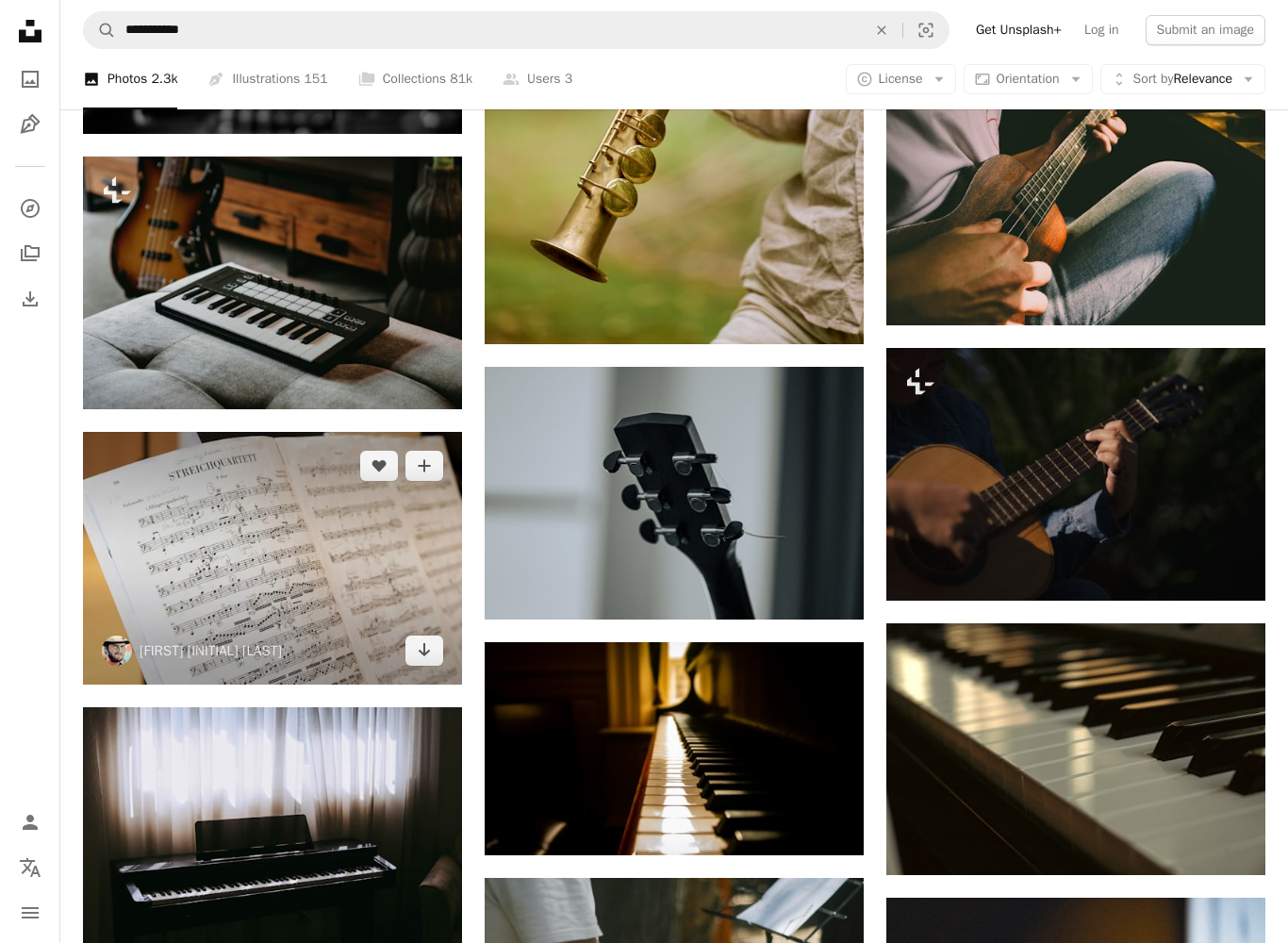 click at bounding box center (272, 558) 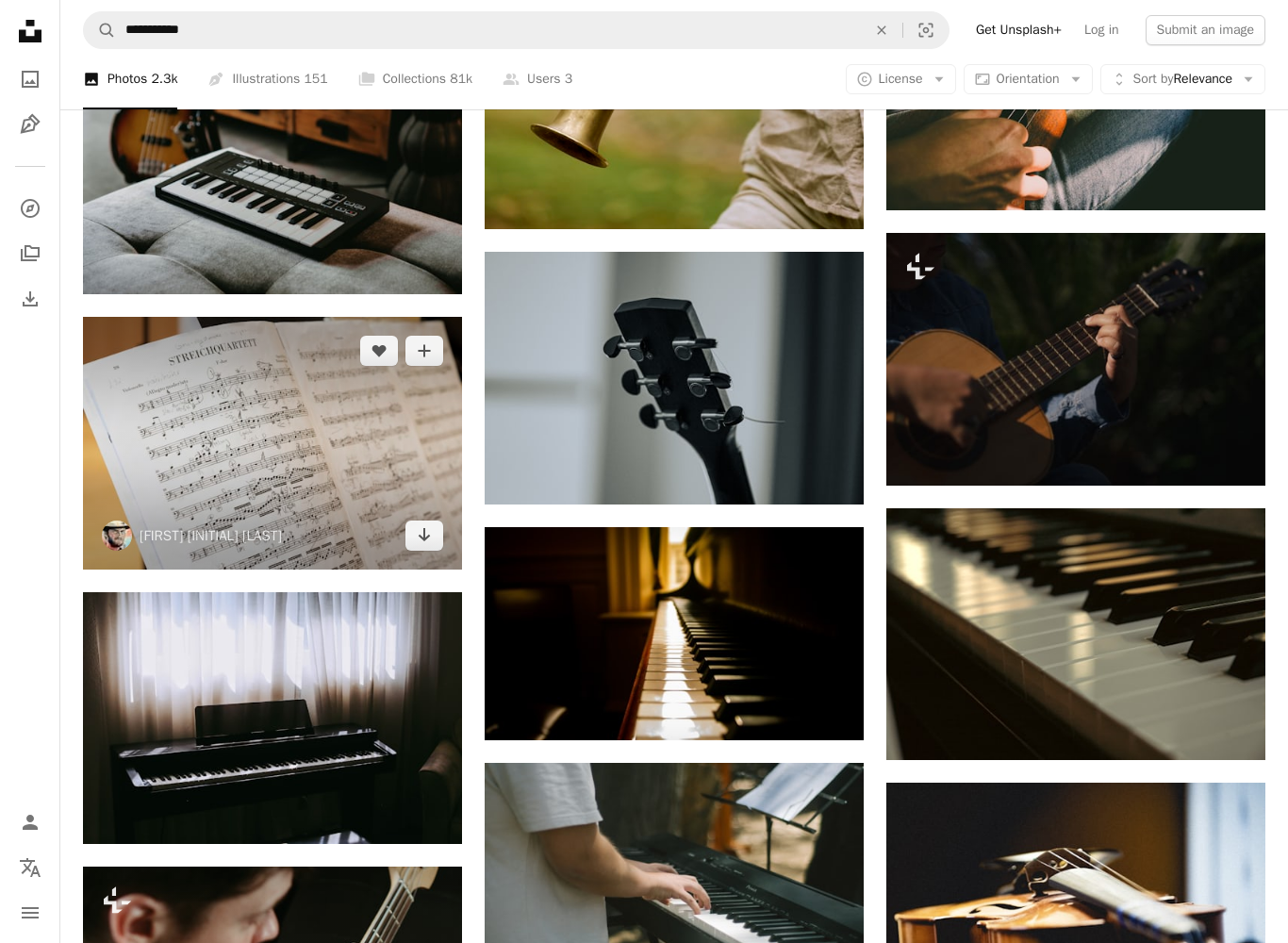 click at bounding box center (272, 443) 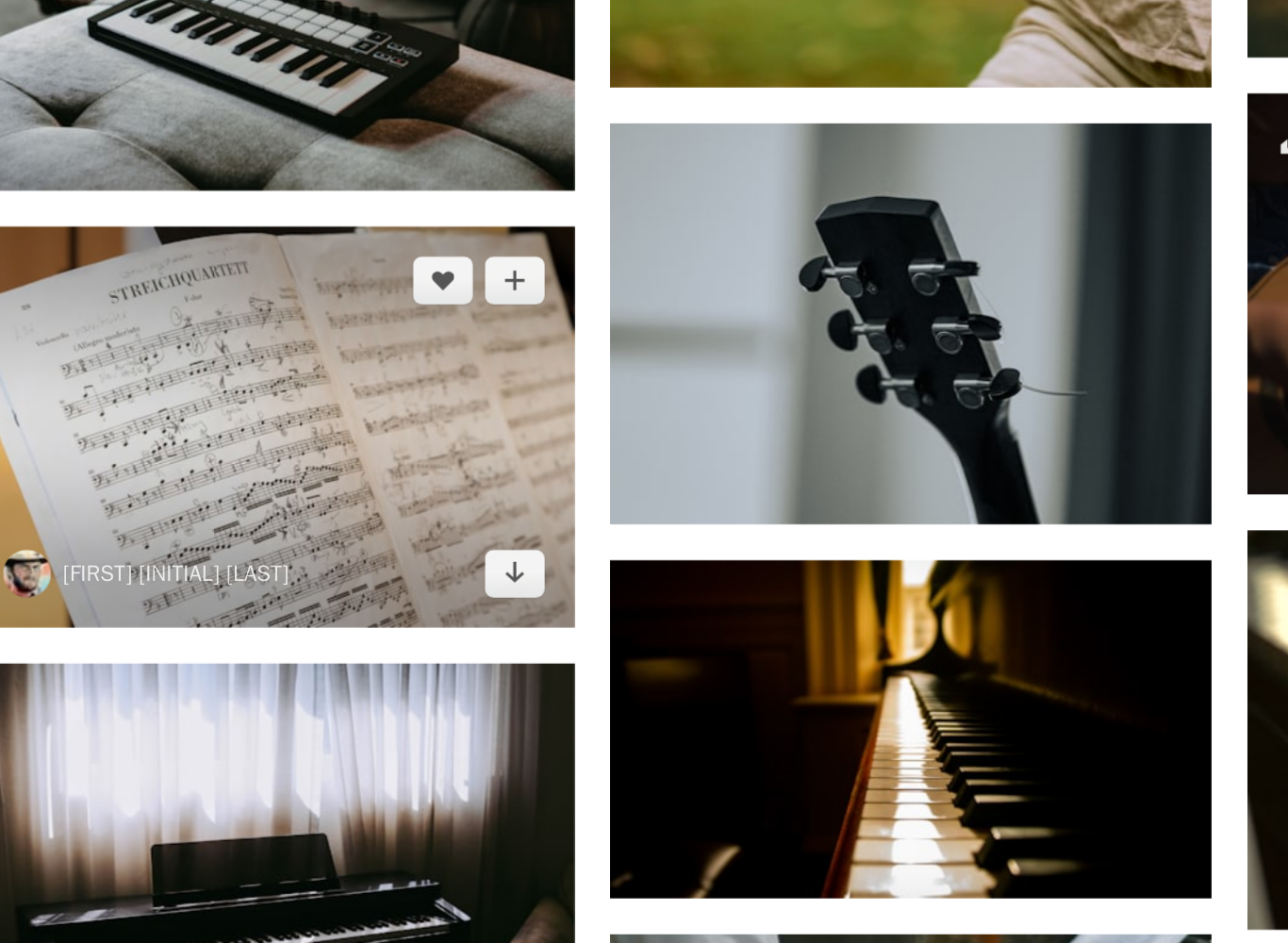click at bounding box center [272, 444] 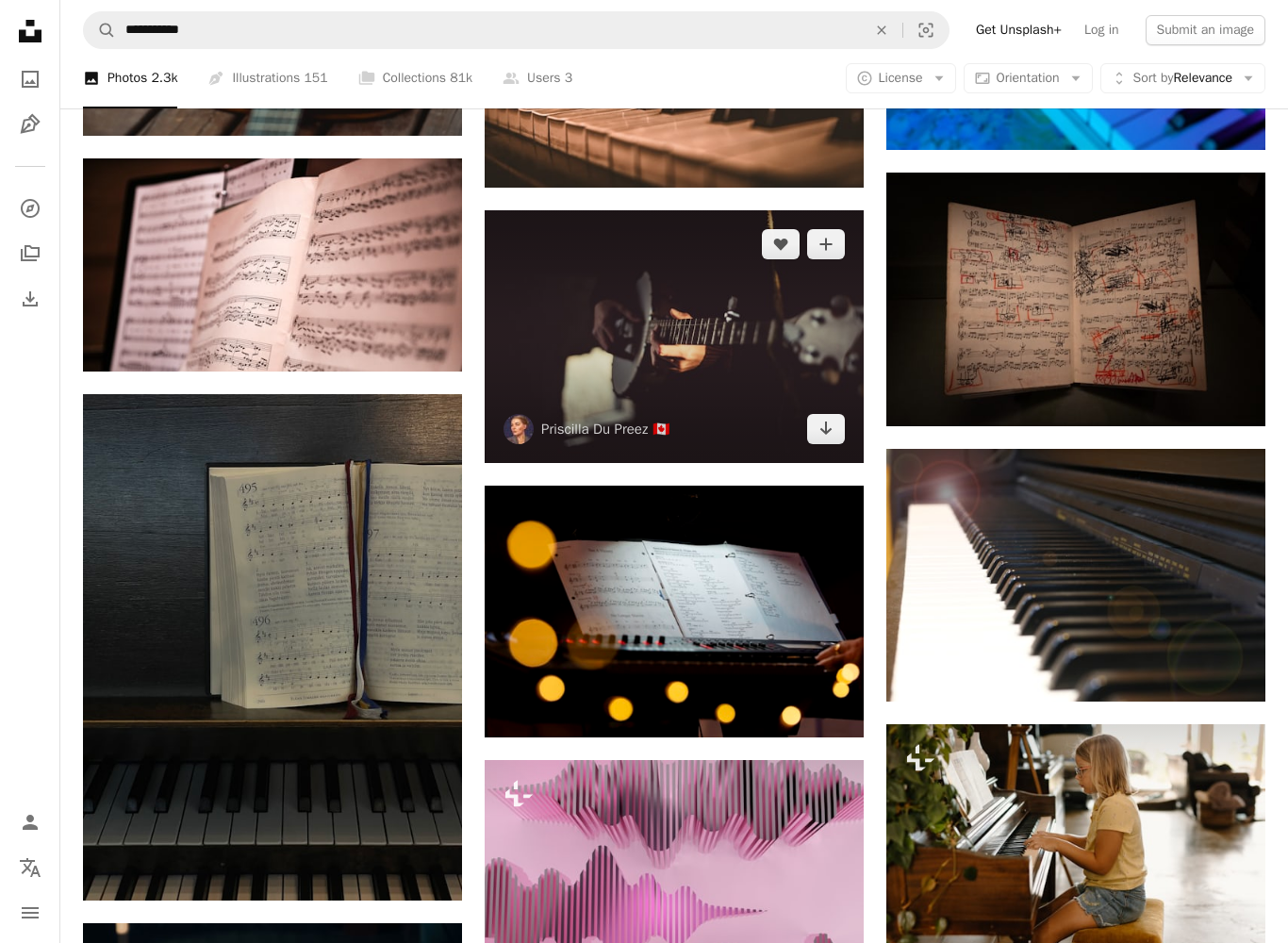 scroll, scrollTop: 62032, scrollLeft: 0, axis: vertical 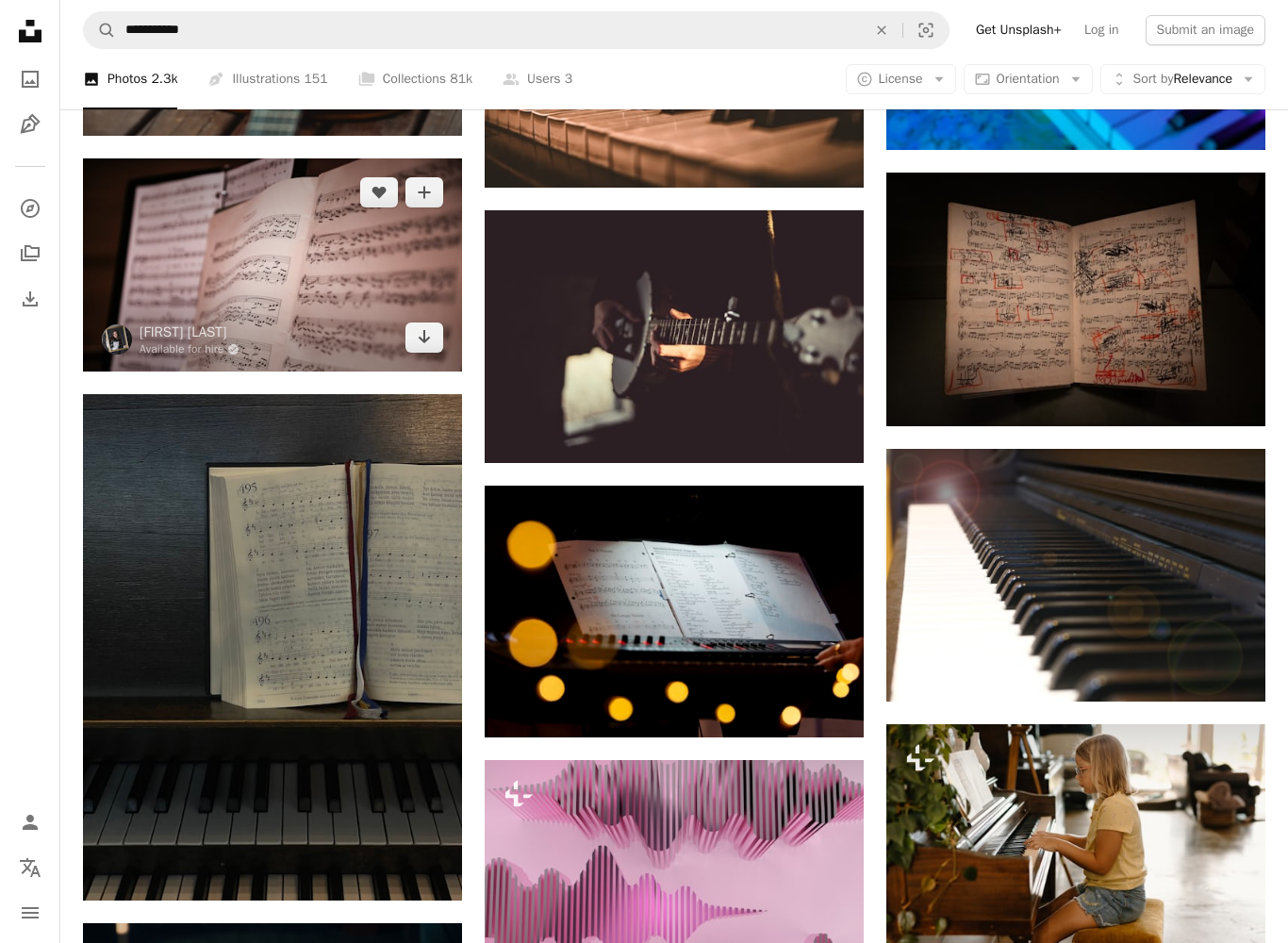 click at bounding box center (272, 265) 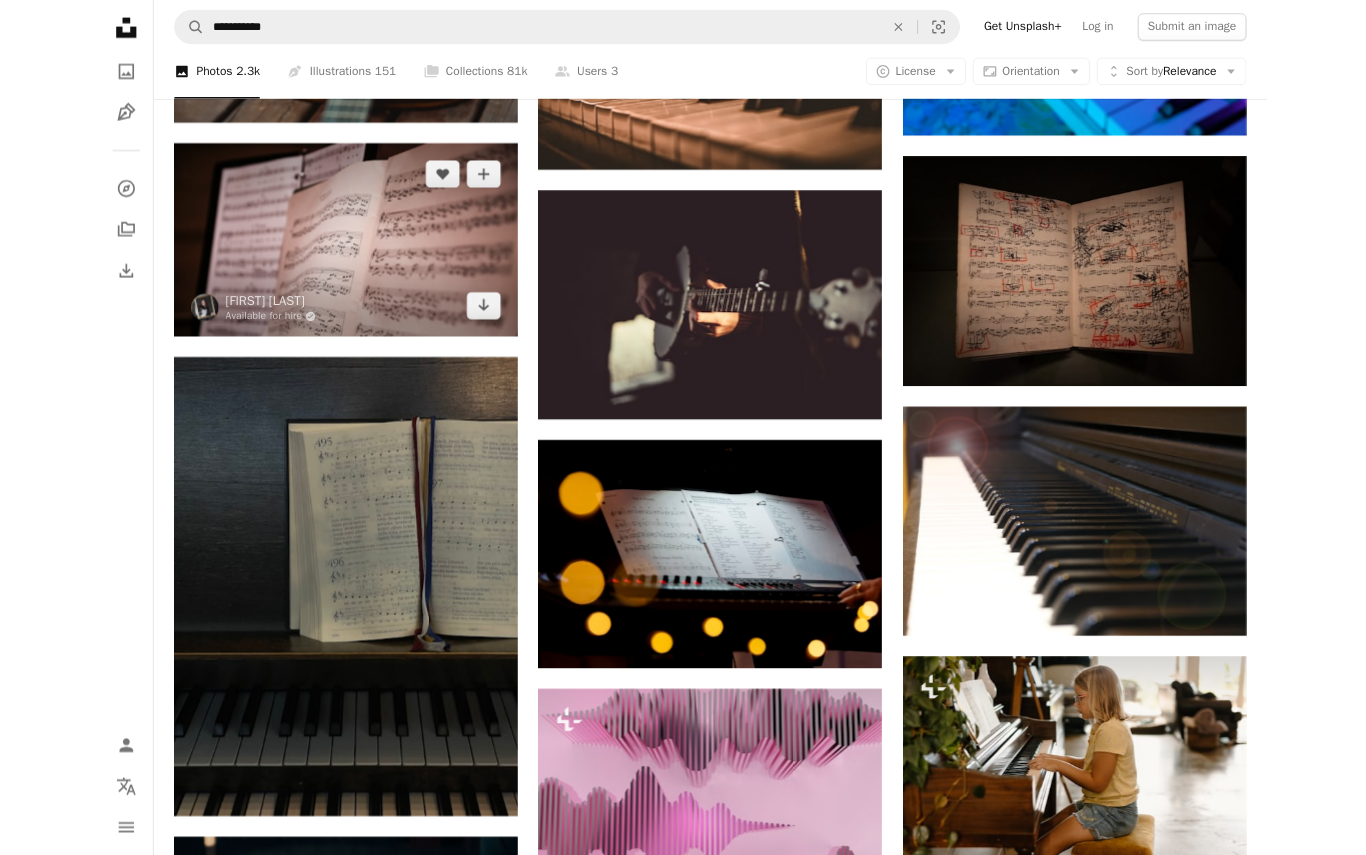 scroll, scrollTop: 65781, scrollLeft: 0, axis: vertical 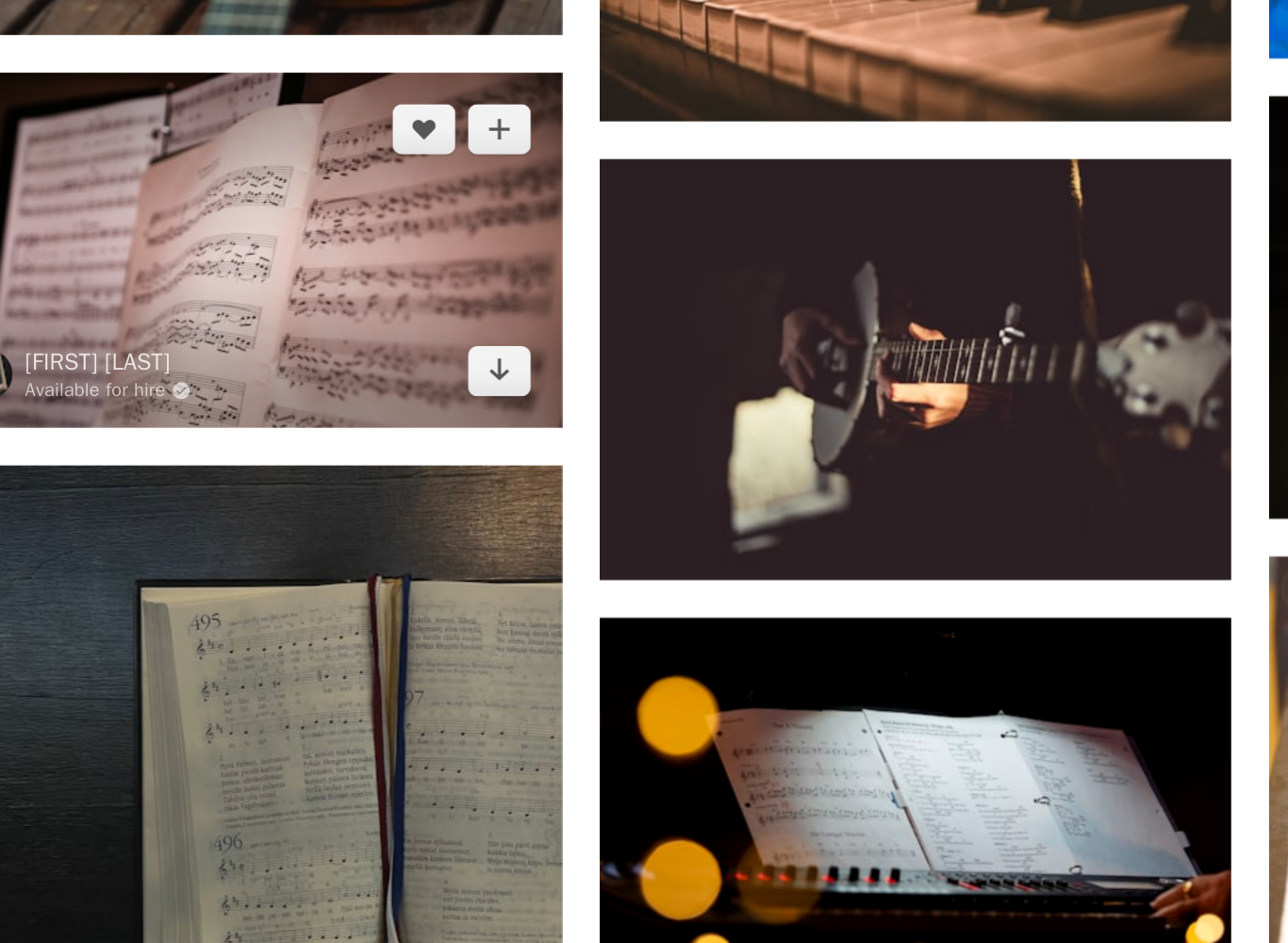 click at bounding box center [272, 266] 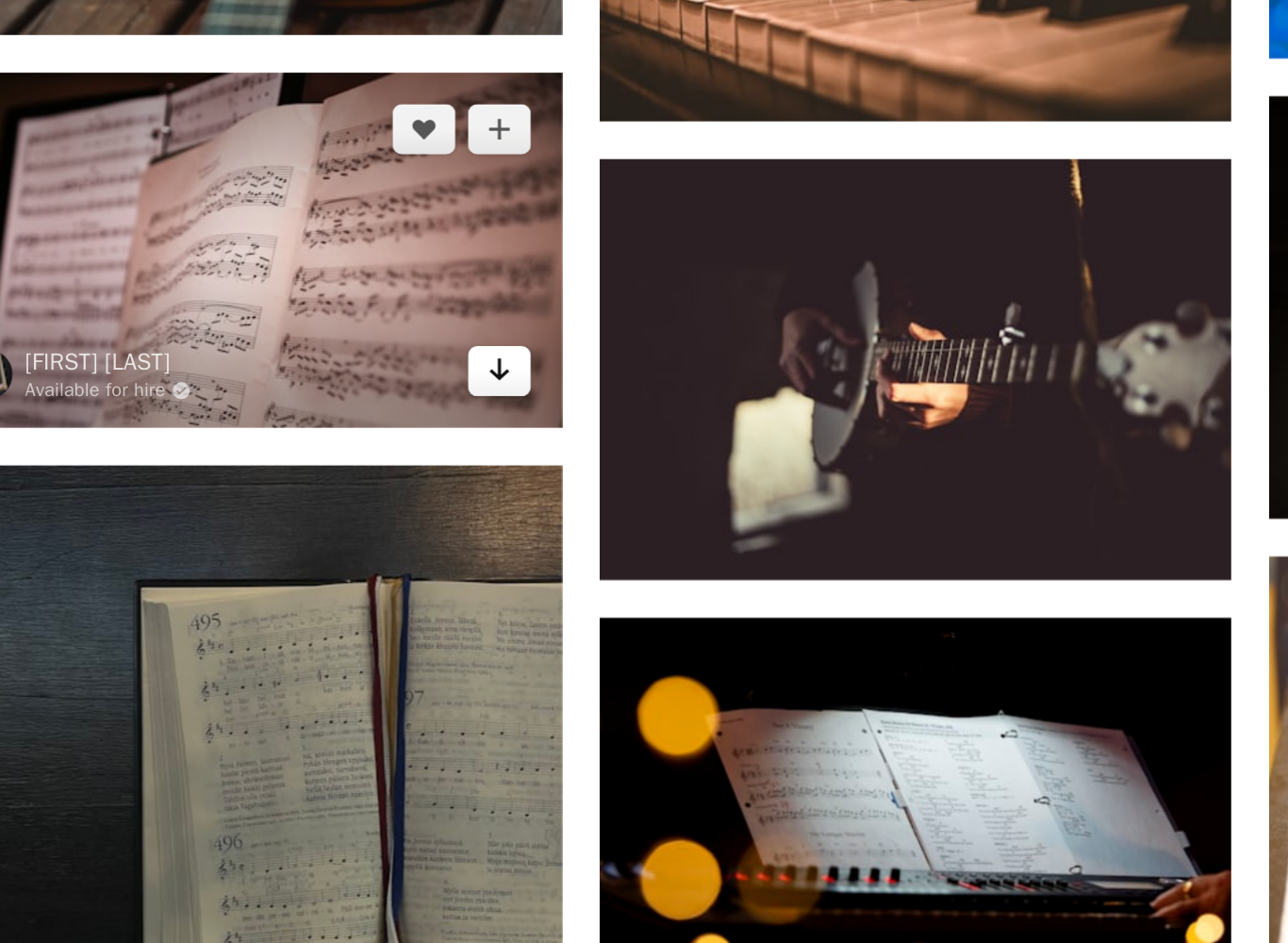 click on "Arrow pointing down" 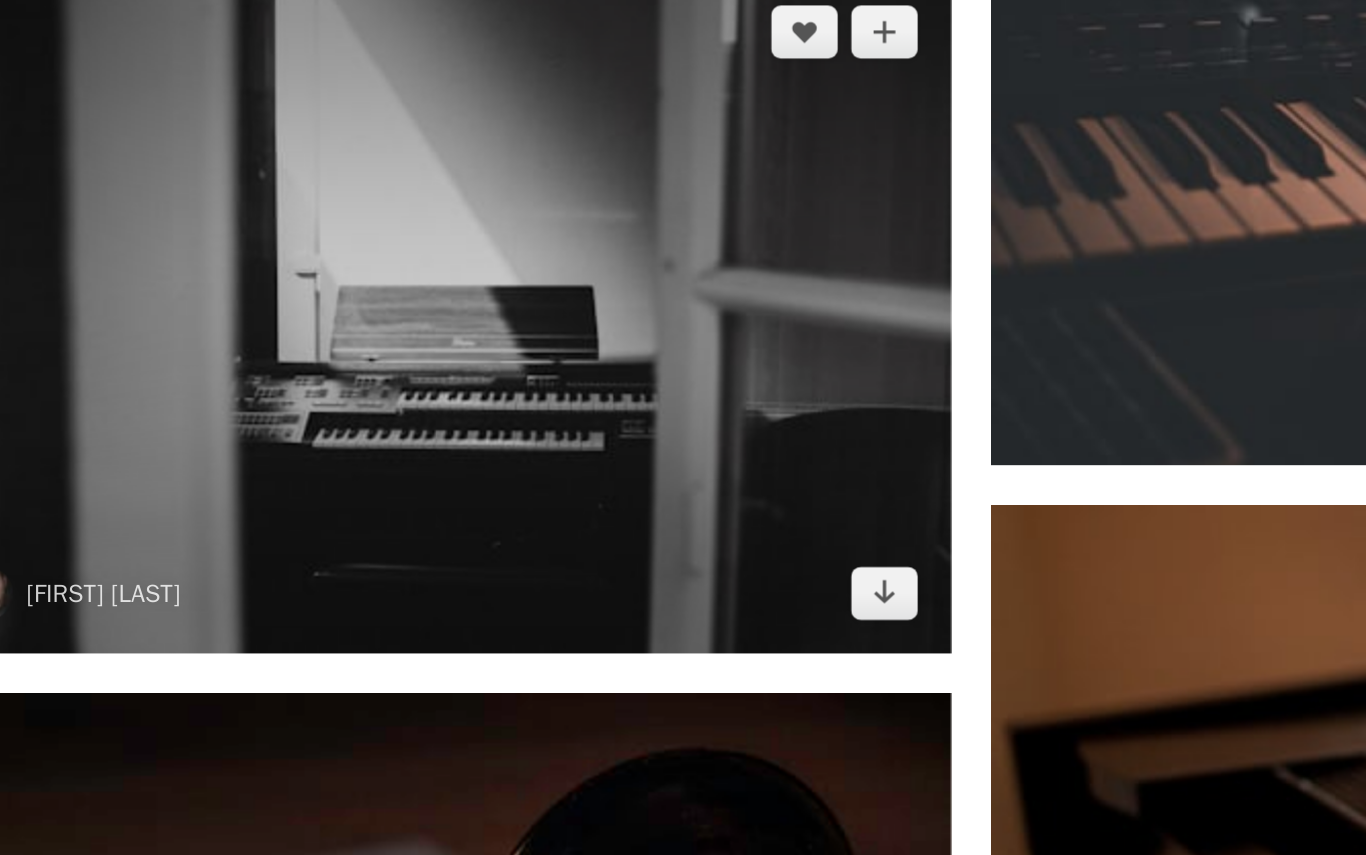 click at bounding box center [395, 350] 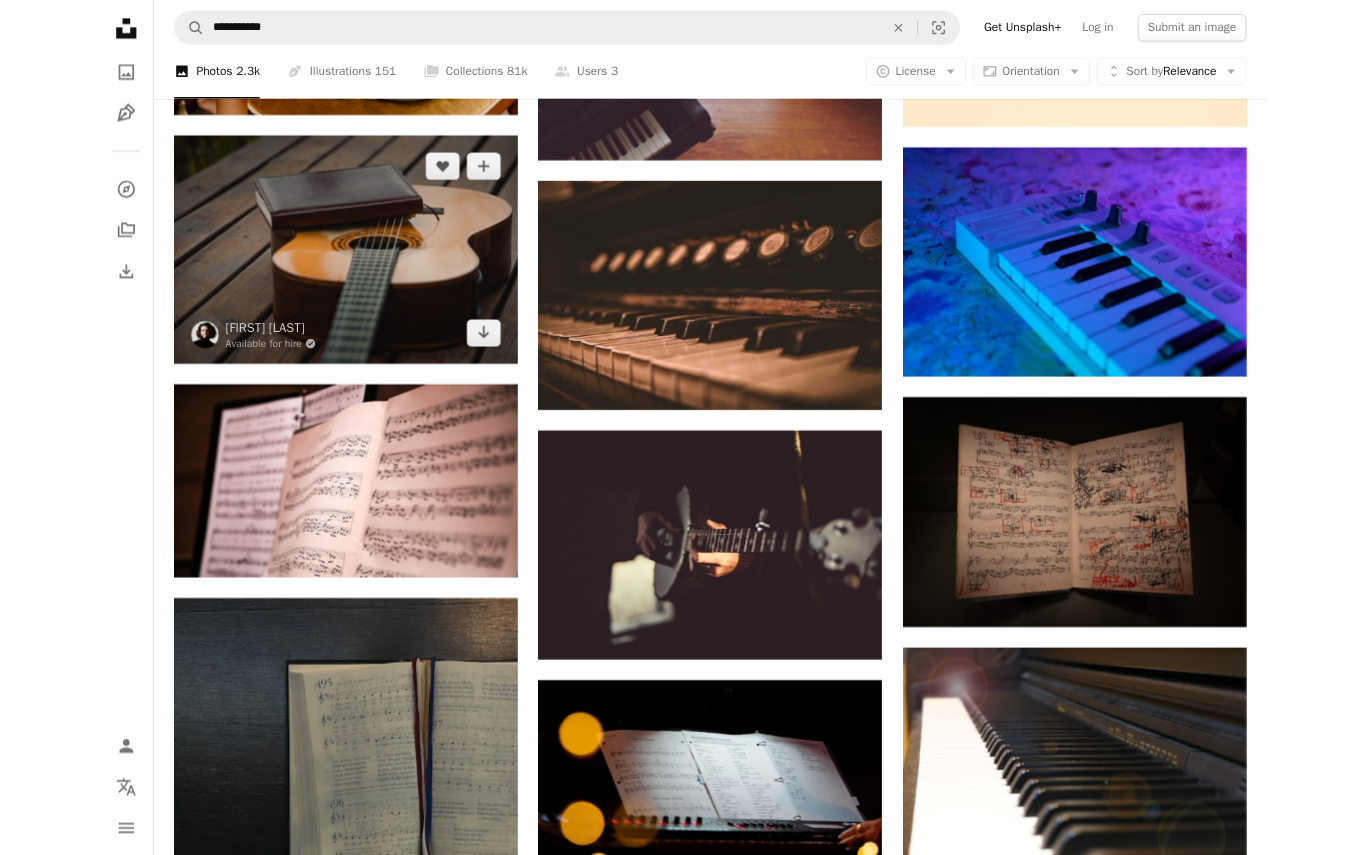 scroll, scrollTop: 65521, scrollLeft: 0, axis: vertical 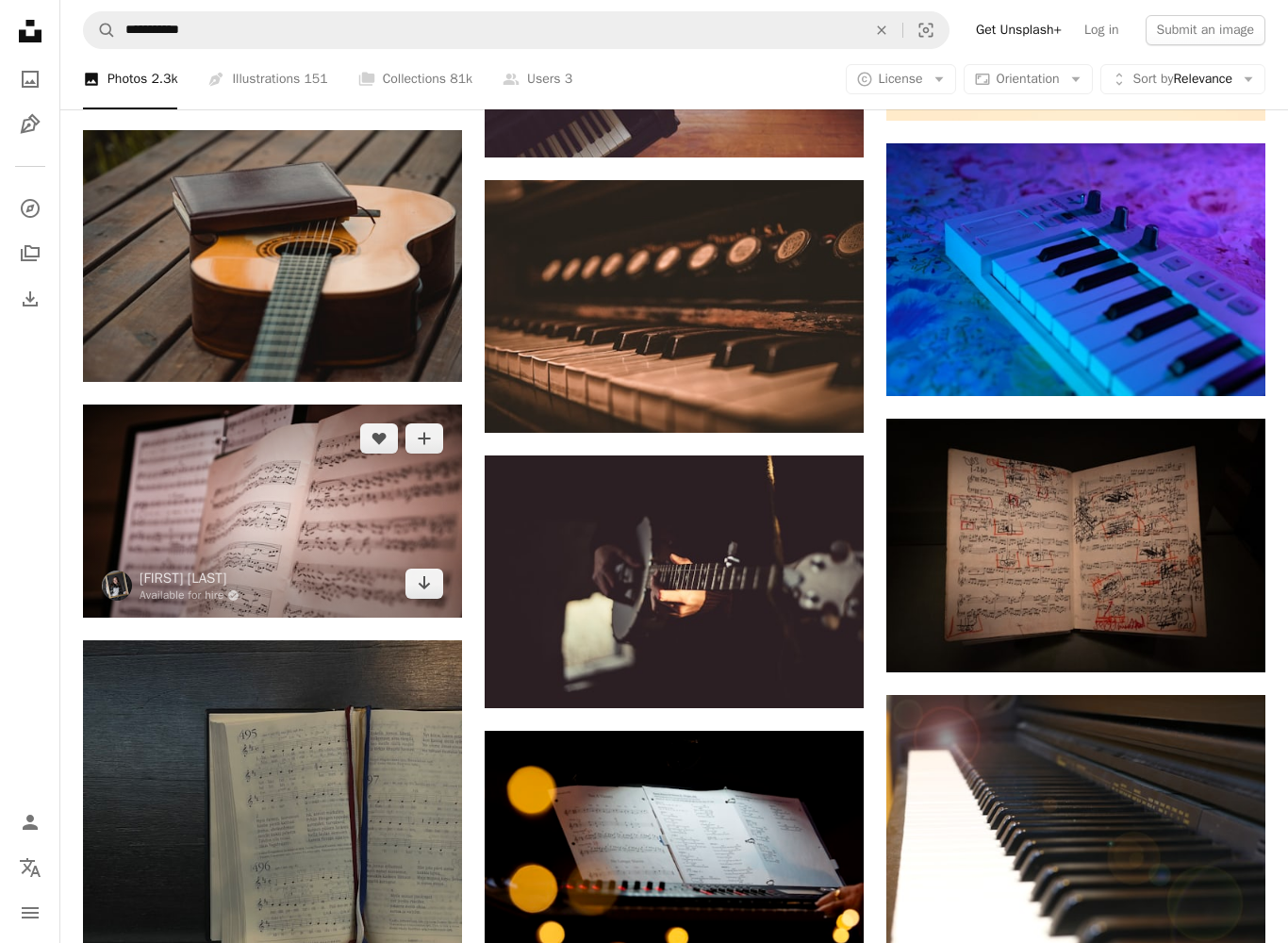 click at bounding box center [272, 511] 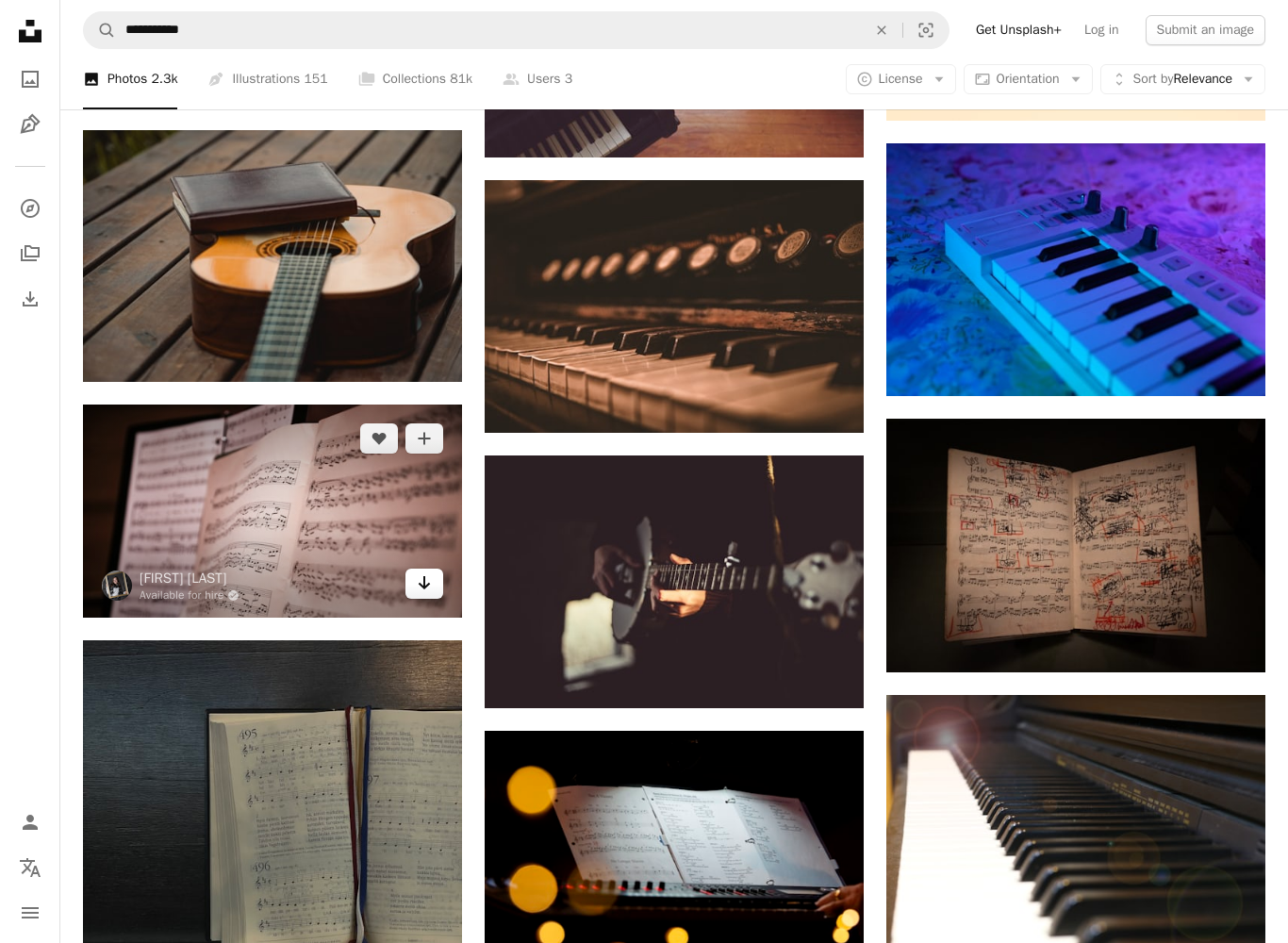 click on "Arrow pointing down" 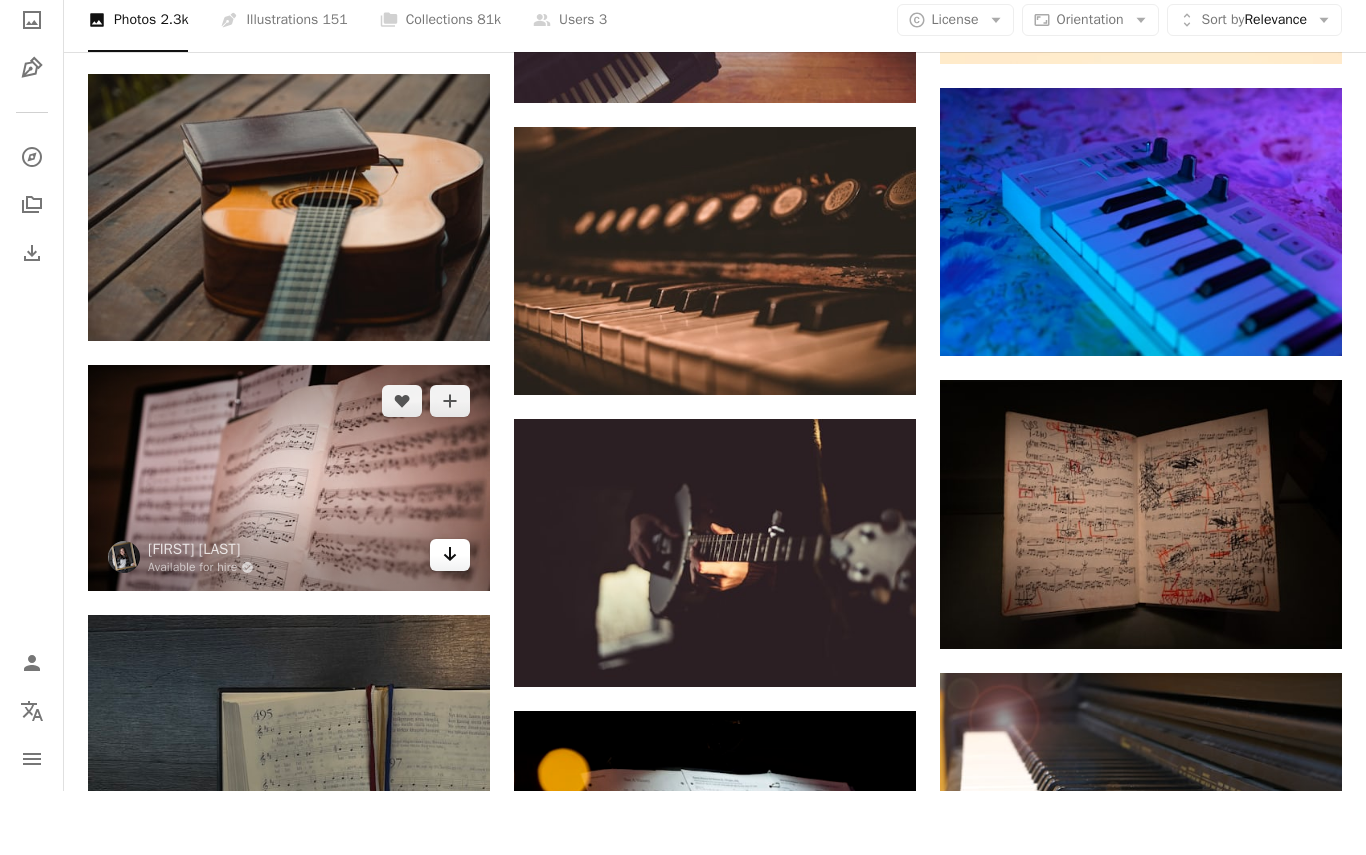 scroll, scrollTop: 65585, scrollLeft: 0, axis: vertical 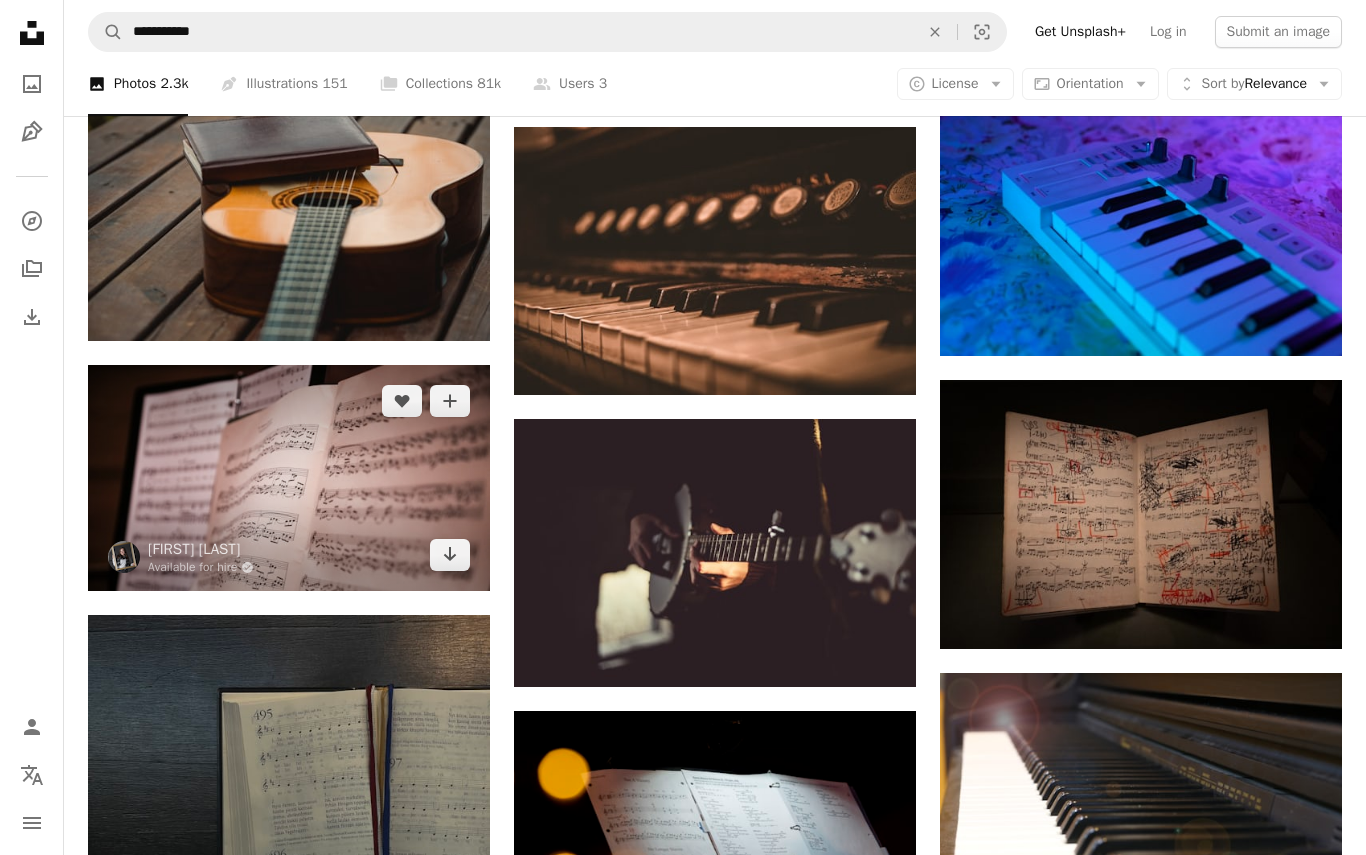click at bounding box center (289, 478) 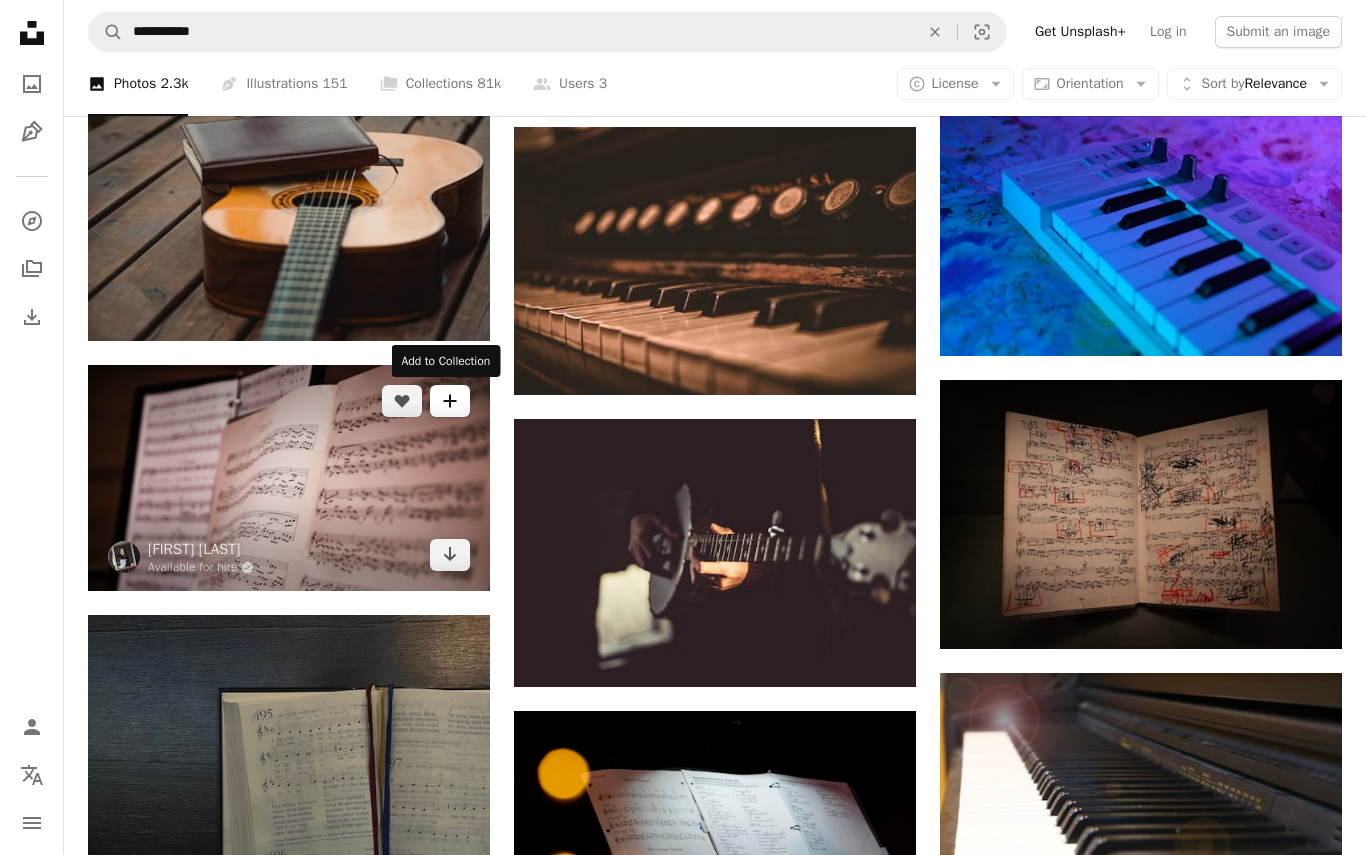 click on "A plus sign" 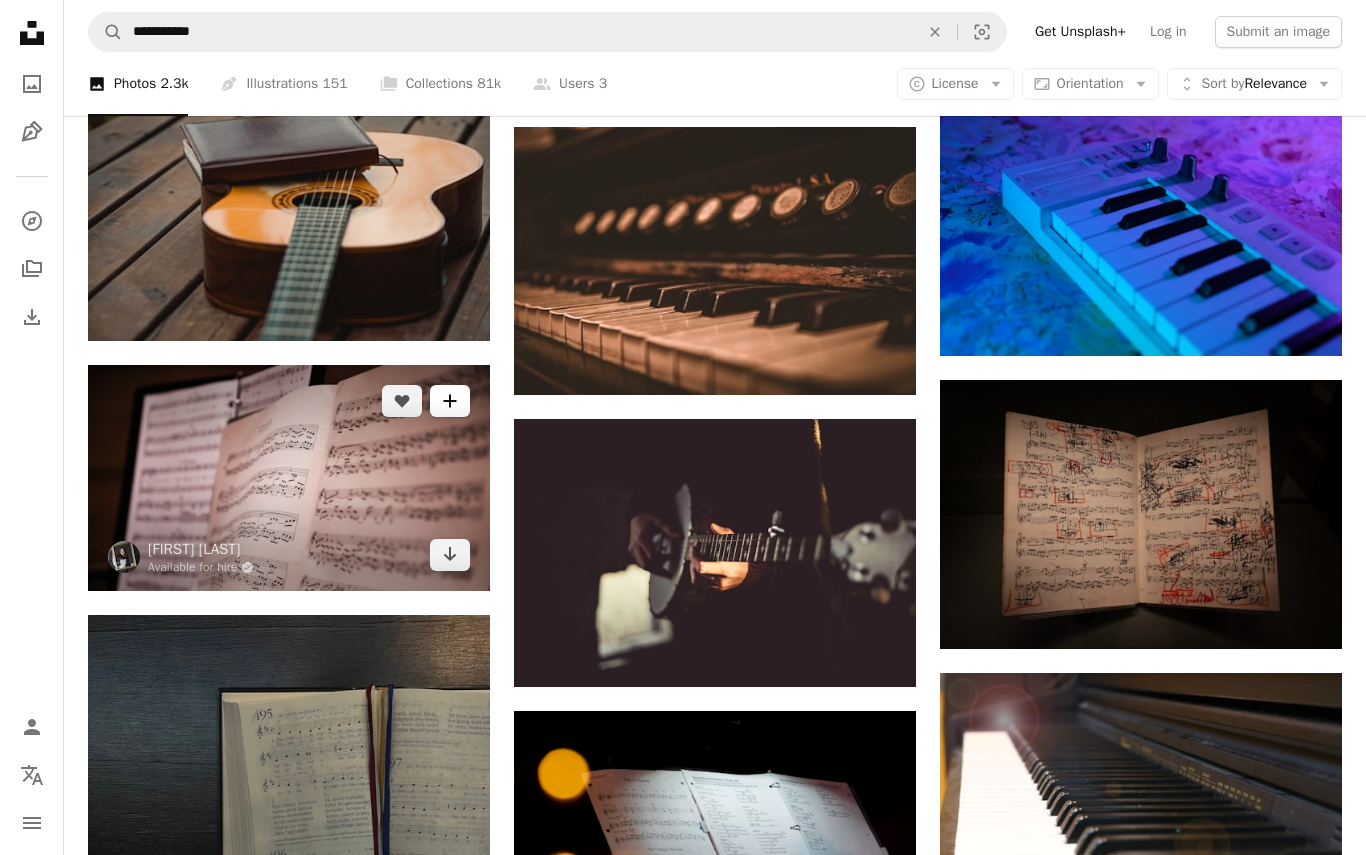 click at bounding box center [373, 4744] 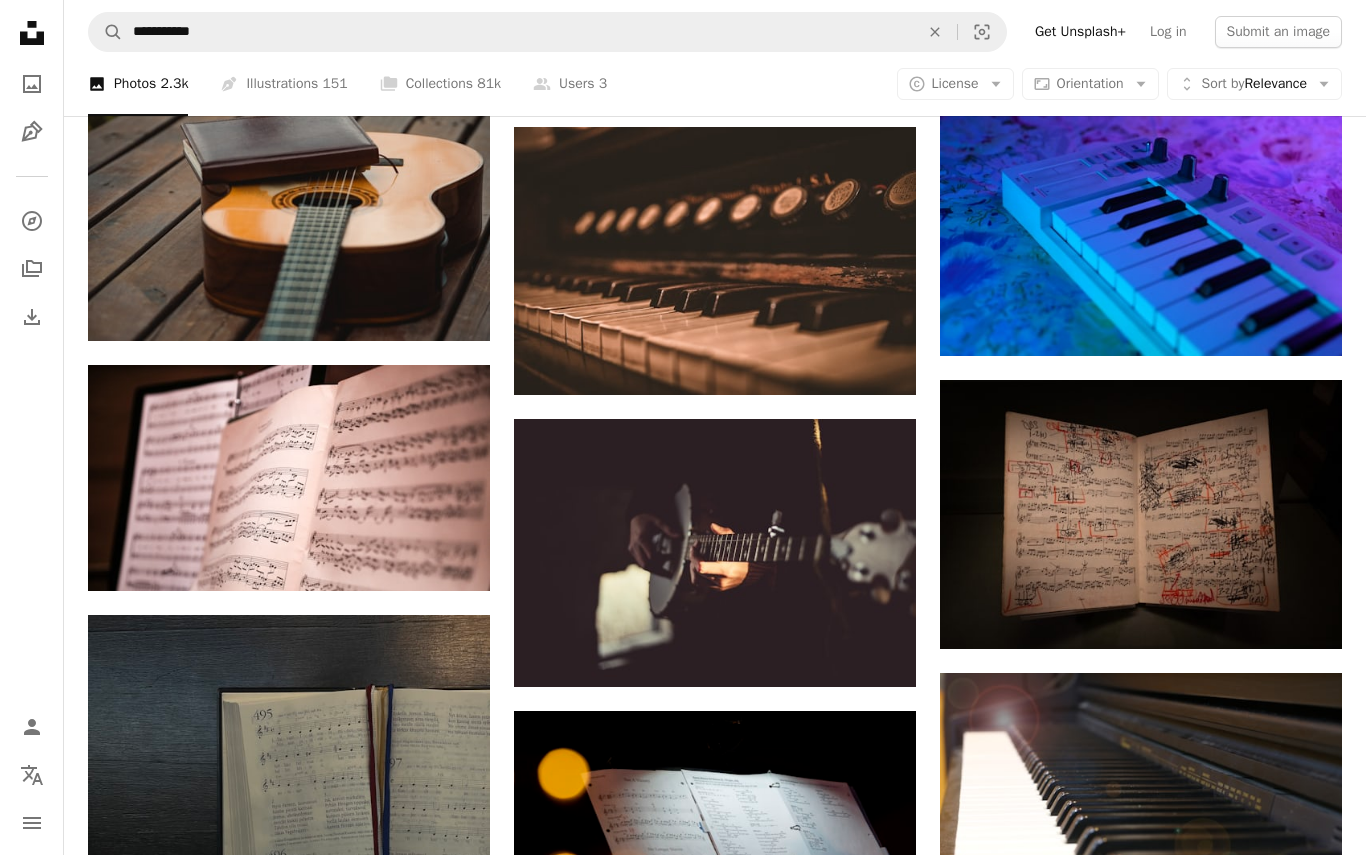 click on "An X shape" at bounding box center [20, 20] 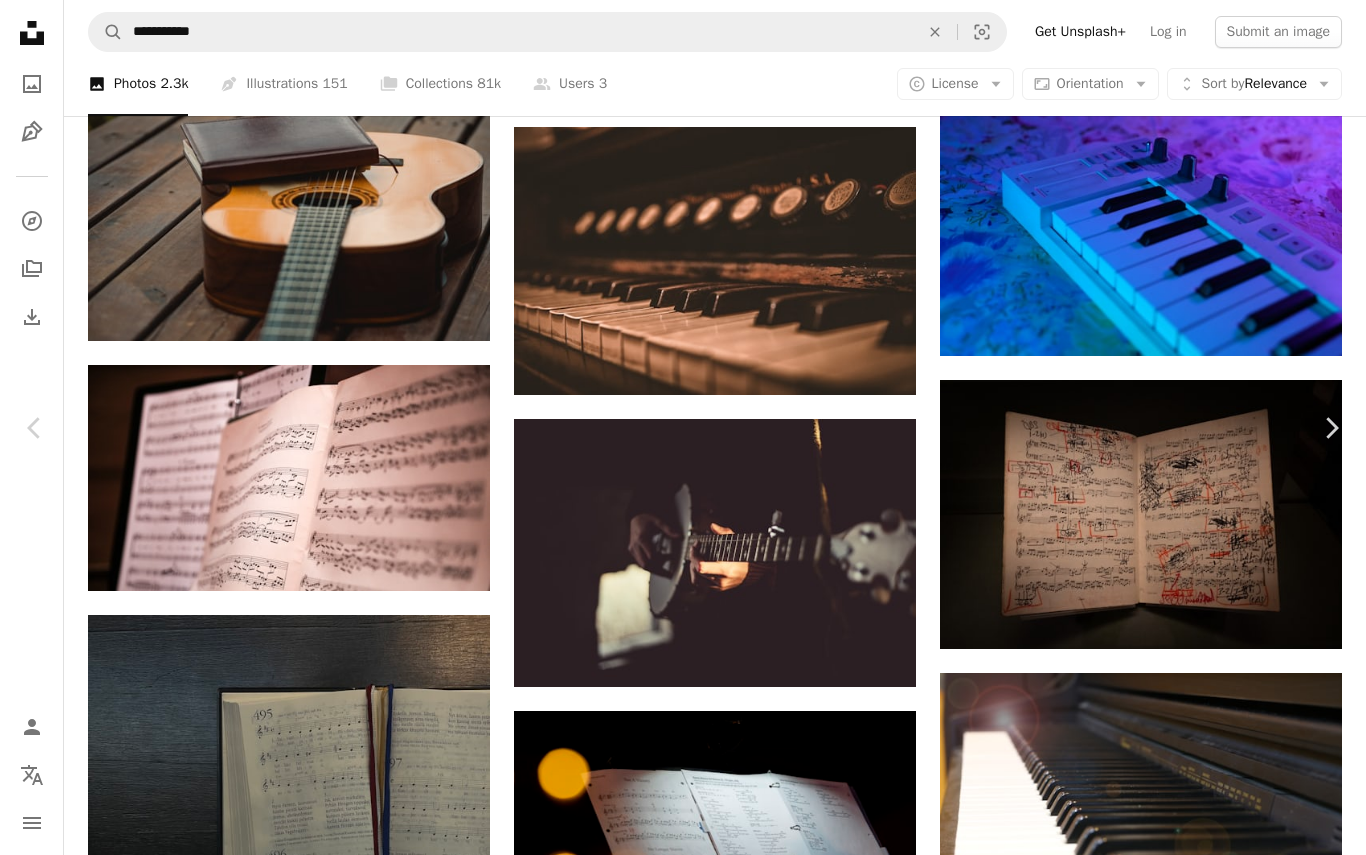 click on "Share" at bounding box center [1100, 5074] 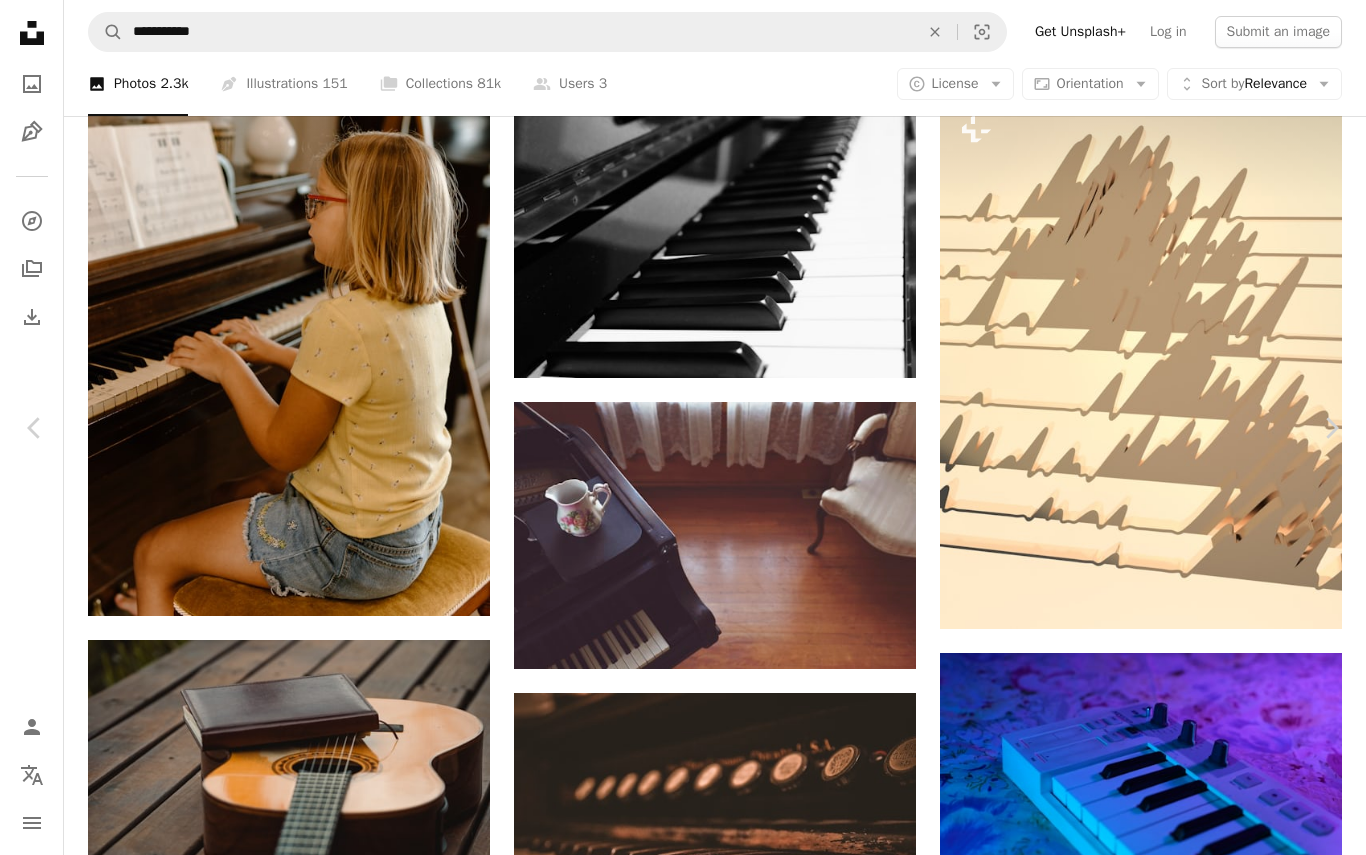click on "A [FIRST] [LAST] [FIRST] A heart A plus sign Download free Chevron down Zoom in Views 44,476 Downloads 11,975 A forward-right arrow Share Info icon Info More Actions The Sound of the Pipe Organ  Calendar outlined Published on  August 12, 2020 Camera Canon, EOS 5D Mark III Safety Free to use under the  Unsplash License music paper church worship old singing praise song sheet music pipe organ songwriting grey text document passport word page id cards Free stock photos Browse premium related images on iStock  |  Save 20% with code UNSPLASH20 View more on iStock  ↗ Related images A heart A plus sign [FIRST] [LAST] Available for hire A checkmark inside of a circle Arrow pointing down Plus sign for Unsplash+ A heart A plus sign [FIRST] [LAST] Curated Lifestyle For  Unsplash+ A lock Download Plus sign for Unsplash+ A heart A plus sign [FIRST] [LAST] For  Unsplash+ A lock Download A heart A plus sign [FIRST] Arrow pointing down A heart A plus sign [FIRST] [LAST] Arrow pointing down Plus sign for Unsplash+ A heart A plus sign Curated Lifestyle For  Unsplash+ A lock Download A heart A plus sign [FIRST] [LAST] A heart" at bounding box center (683, 10913) 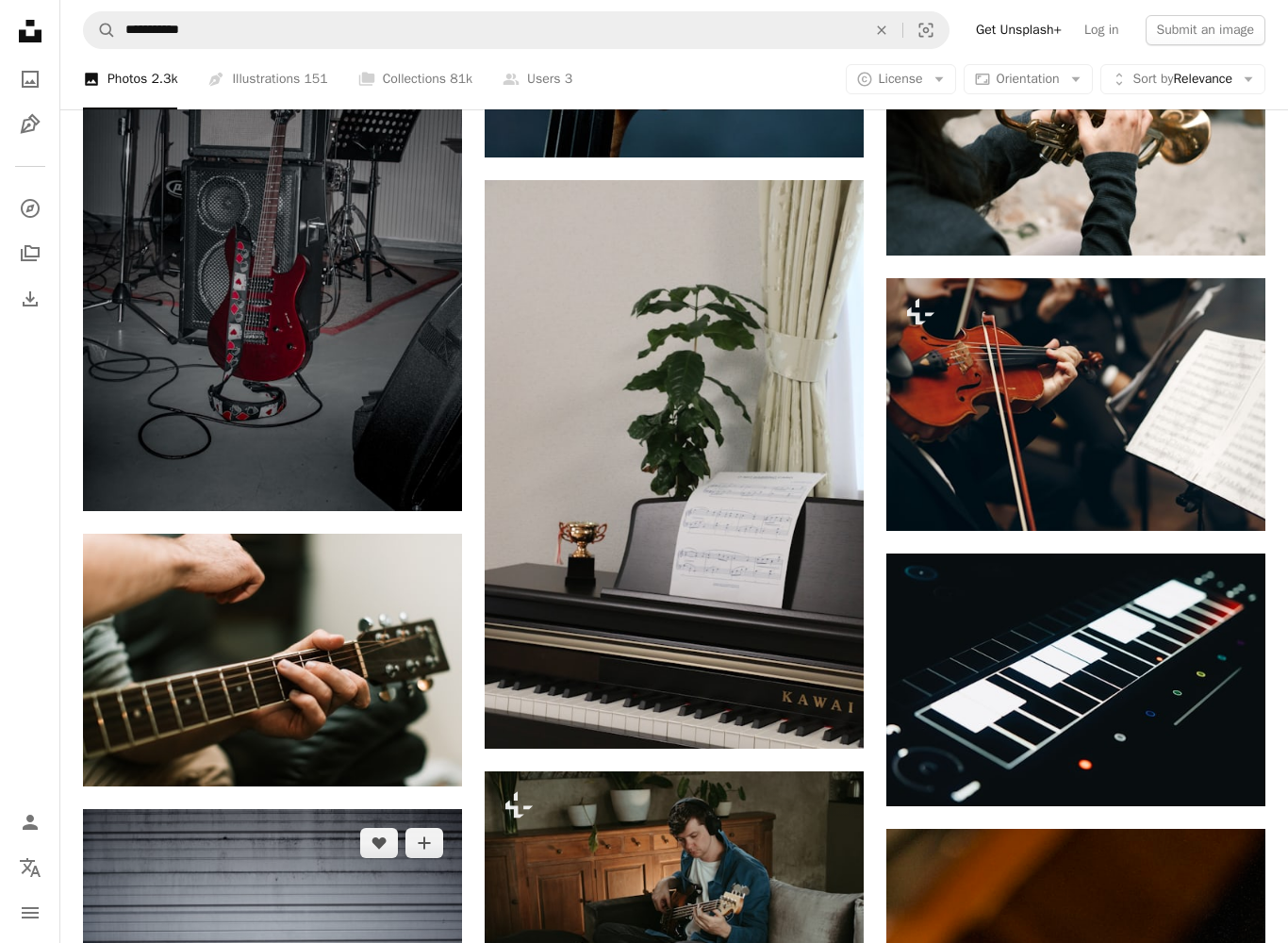 scroll, scrollTop: 130166, scrollLeft: 0, axis: vertical 